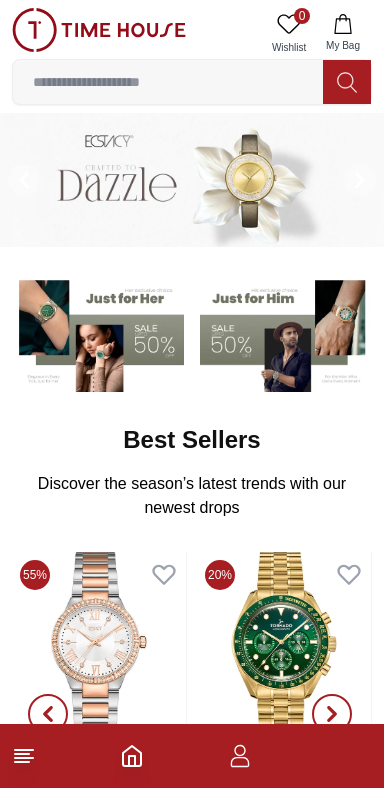 scroll, scrollTop: 0, scrollLeft: 0, axis: both 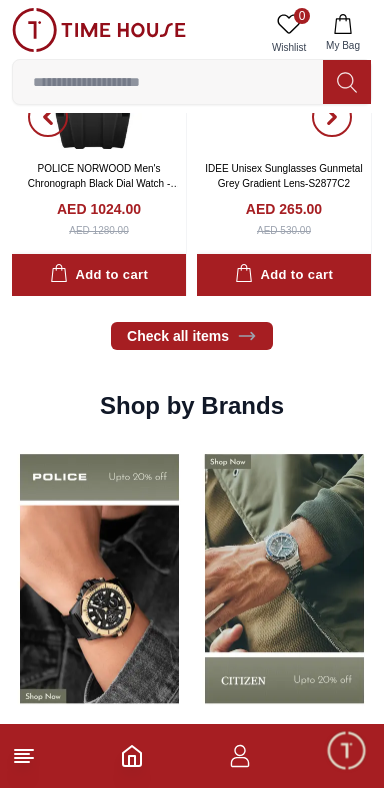 click at bounding box center [99, 30] 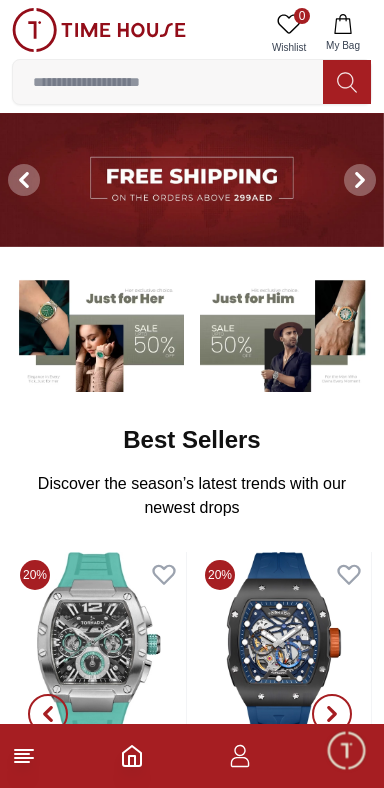 click at bounding box center (192, 756) 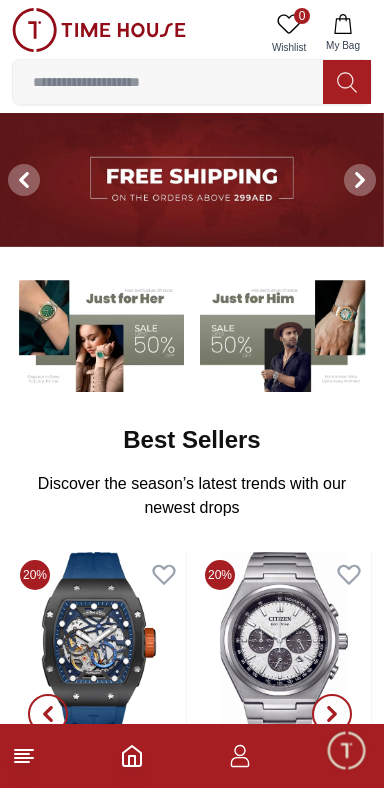click 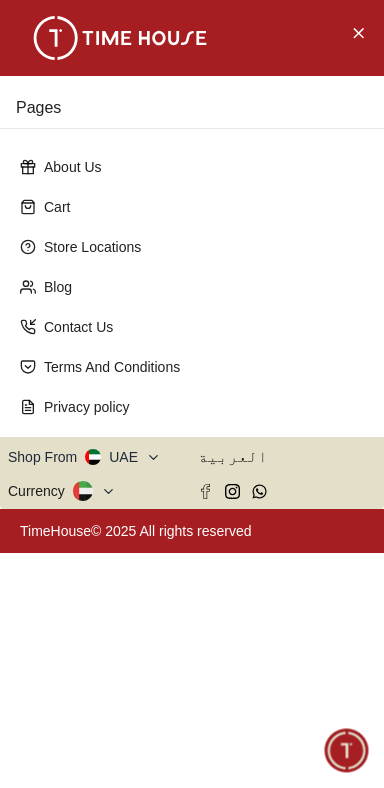 click on "Pages About Us Cart Store Locations Blog Contact Us Terms And Conditions Privacy policy Shop From UAE العربية     Currency    TimeHouse© 2025 All rights reserved" at bounding box center (192, 394) 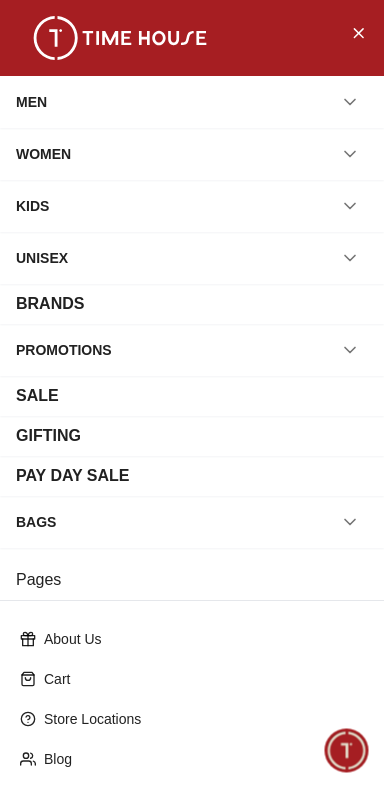 scroll, scrollTop: 236, scrollLeft: 0, axis: vertical 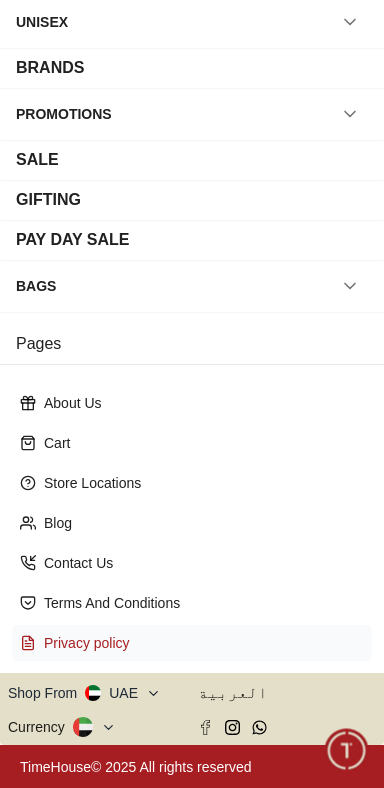 click on "Privacy policy" at bounding box center (192, 643) 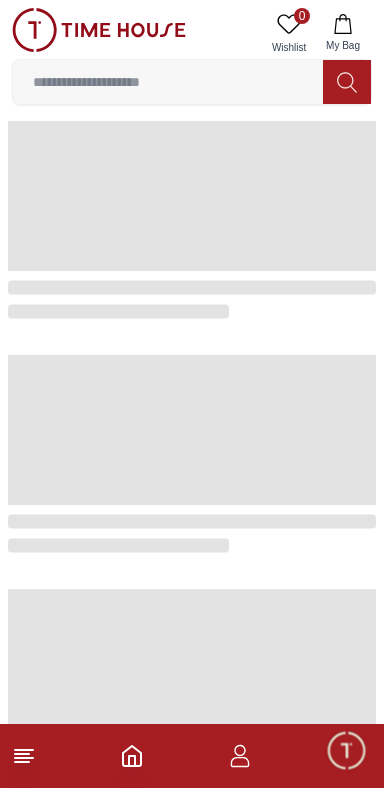 click 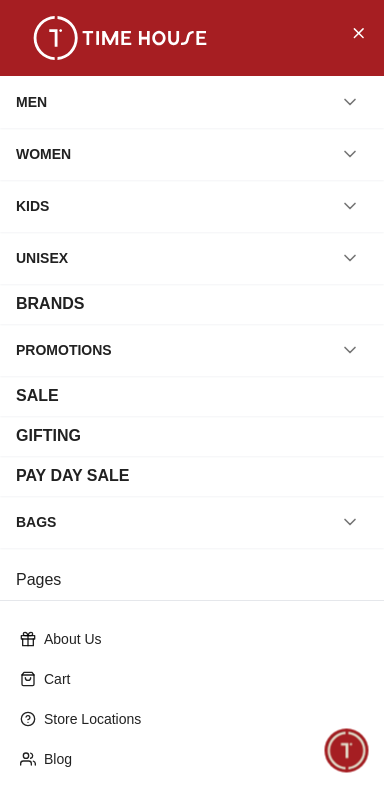 scroll, scrollTop: 236, scrollLeft: 0, axis: vertical 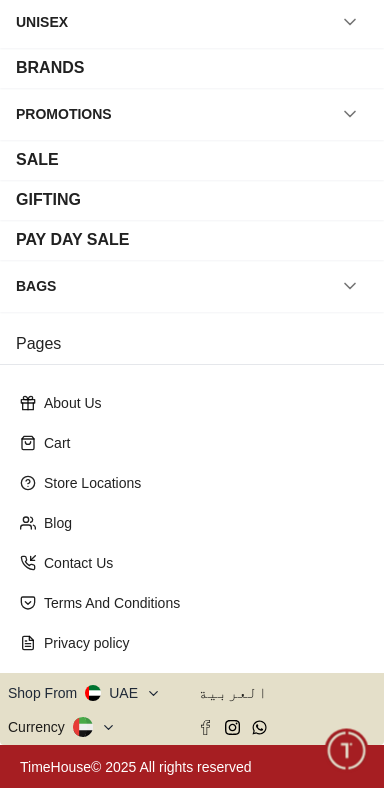 click on "Shop From UAE" at bounding box center [84, 693] 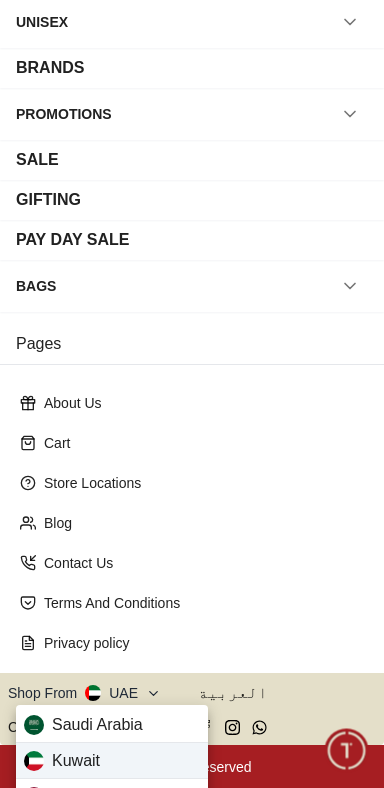 click on "Kuwait" at bounding box center [76, 761] 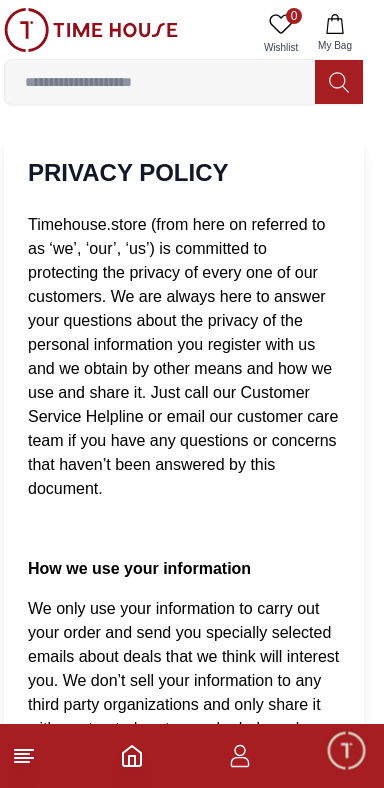 scroll, scrollTop: 0, scrollLeft: 11, axis: horizontal 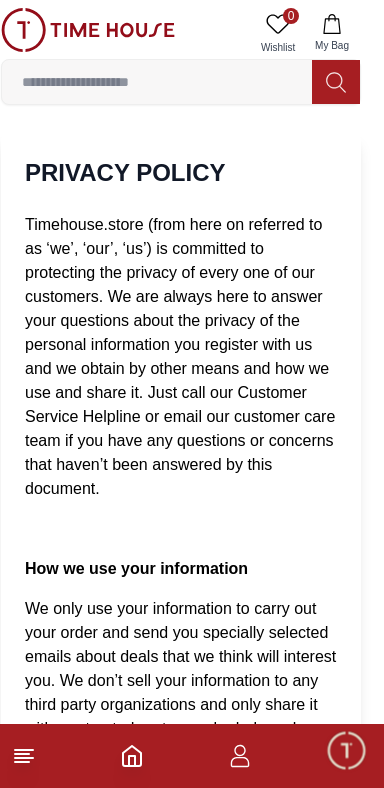 click at bounding box center [157, 82] 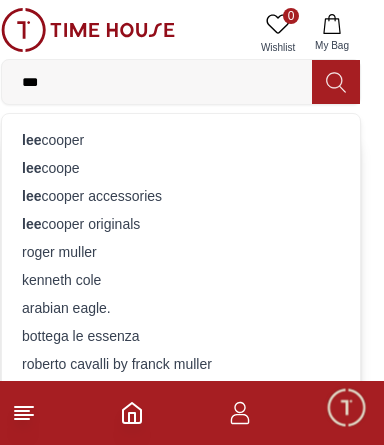 type on "***" 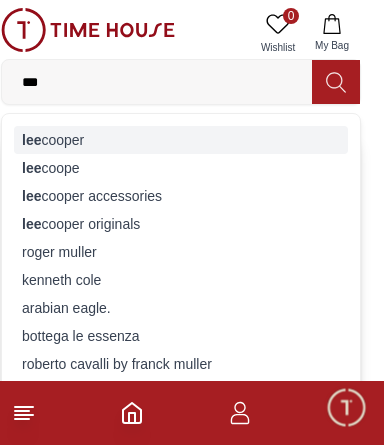 click on "lee  cooper" at bounding box center [181, 140] 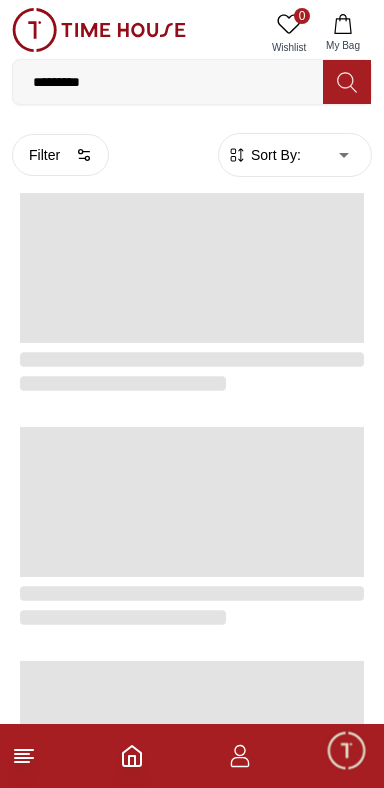 scroll, scrollTop: 0, scrollLeft: 0, axis: both 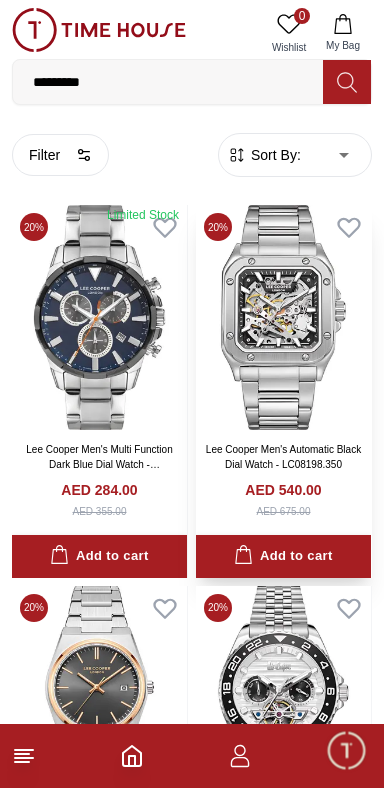 click at bounding box center (283, 317) 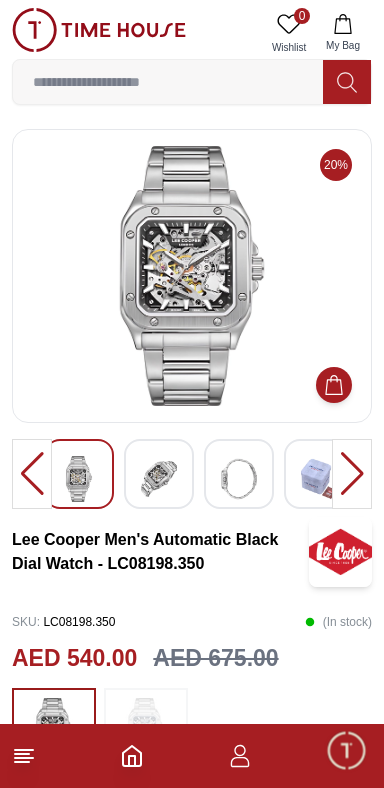 scroll, scrollTop: 2, scrollLeft: 0, axis: vertical 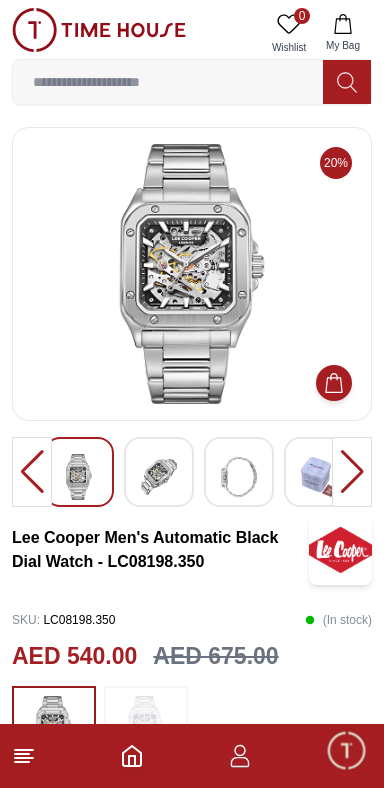 click at bounding box center (159, 477) 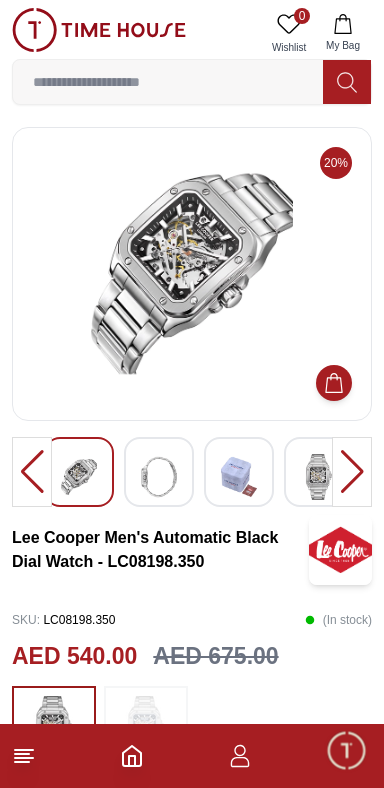 click at bounding box center [239, 477] 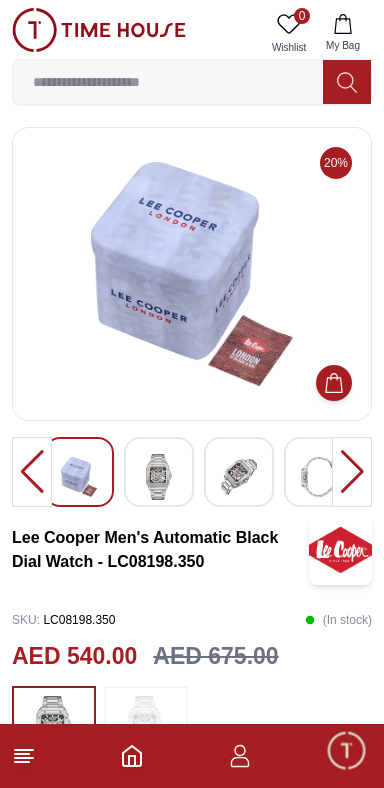 click at bounding box center (319, 477) 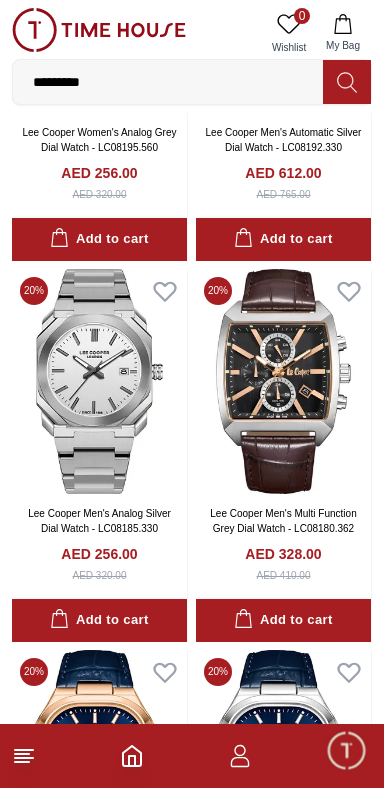 scroll, scrollTop: 692, scrollLeft: 0, axis: vertical 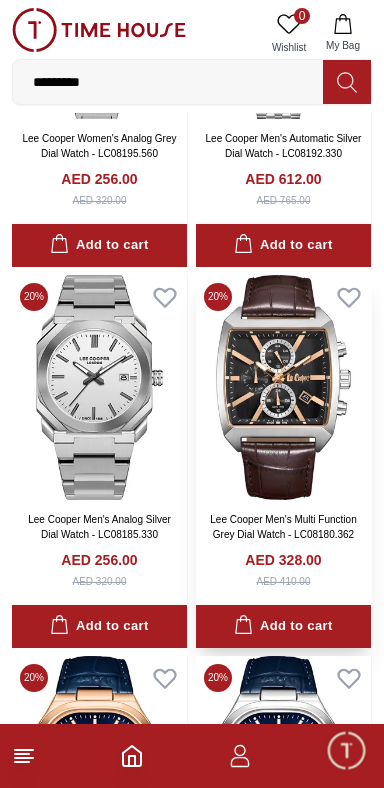 click at bounding box center [283, 387] 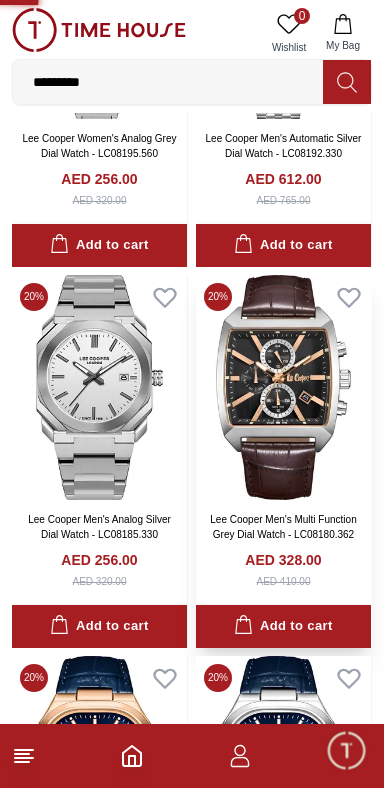 scroll, scrollTop: 0, scrollLeft: 0, axis: both 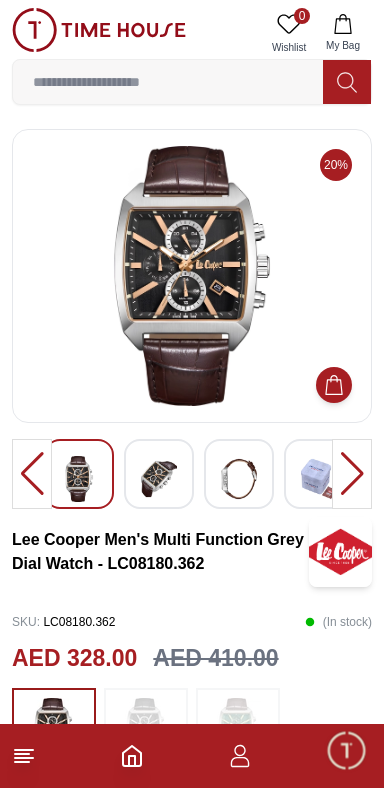click at bounding box center [159, 474] 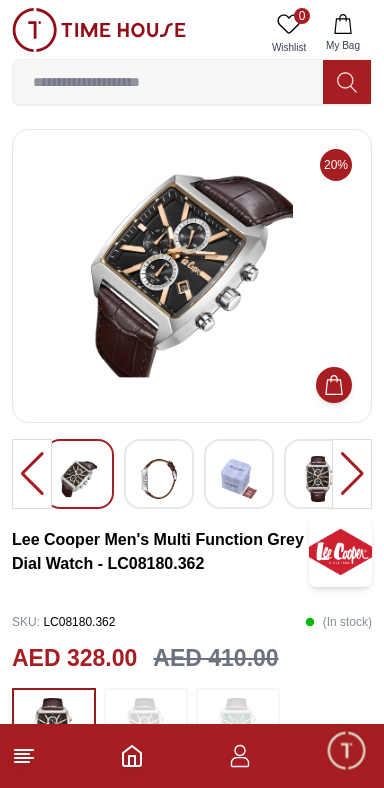 click at bounding box center (79, 479) 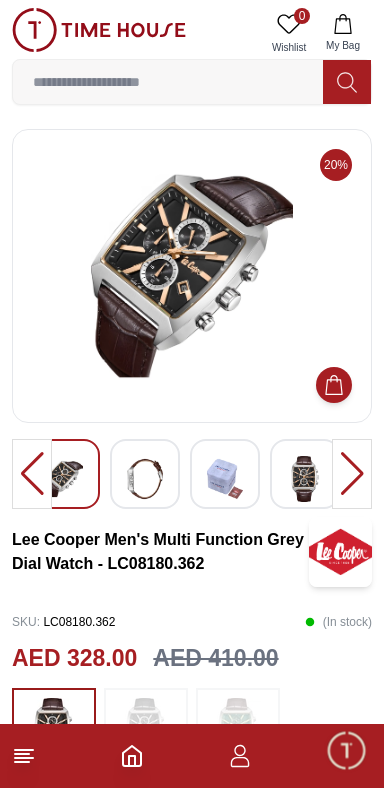 click at bounding box center (305, 479) 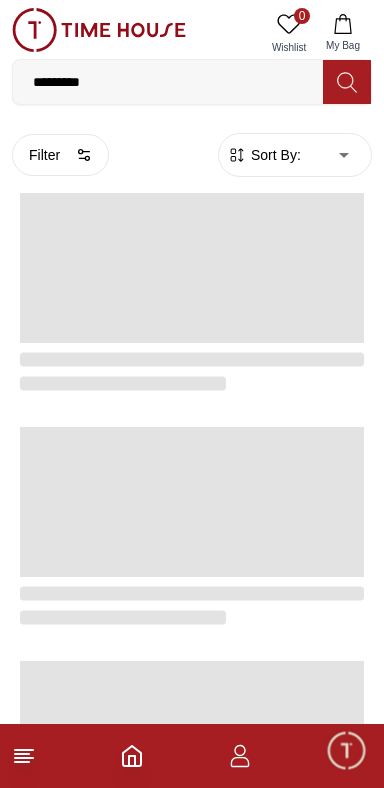 scroll, scrollTop: 692, scrollLeft: 0, axis: vertical 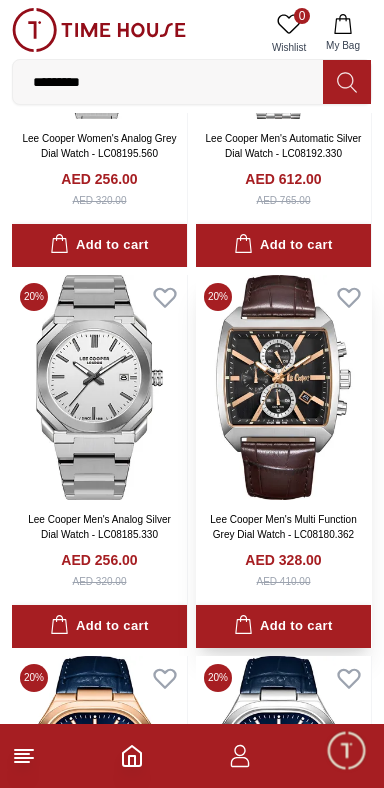 click at bounding box center (283, 387) 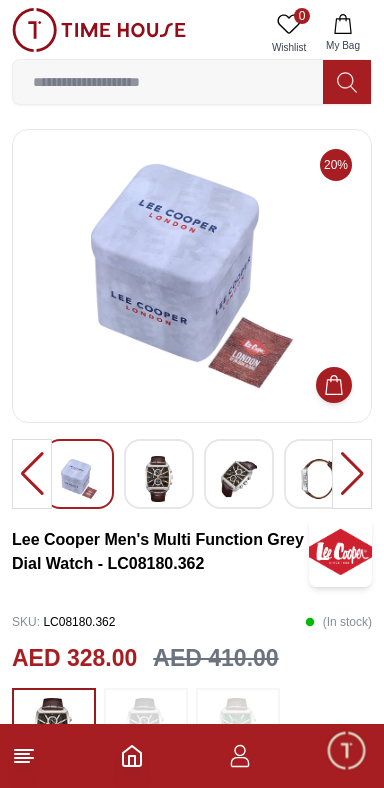 click at bounding box center (159, 479) 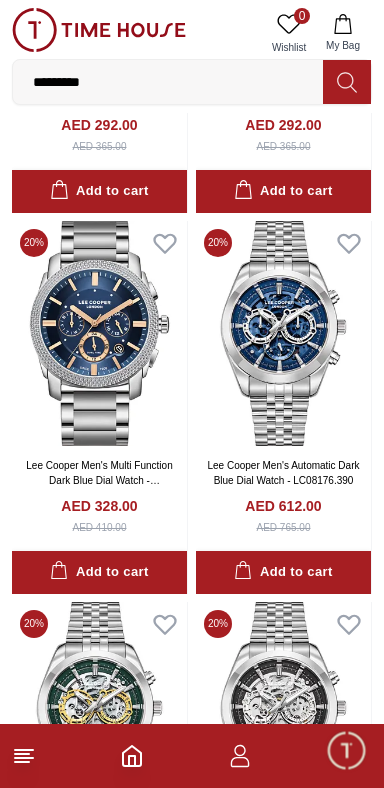 scroll, scrollTop: 1513, scrollLeft: 0, axis: vertical 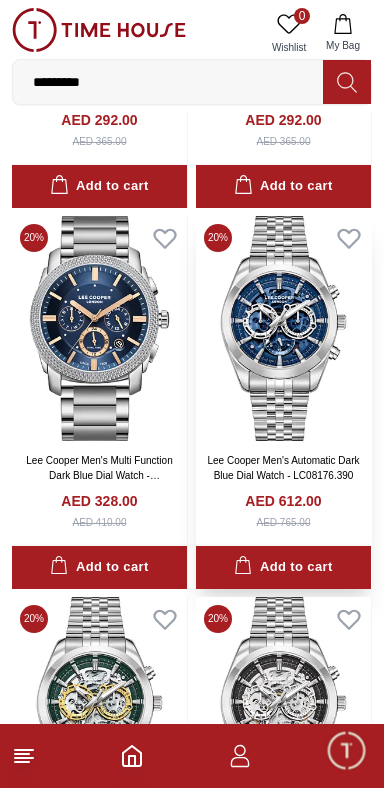 click at bounding box center (283, 328) 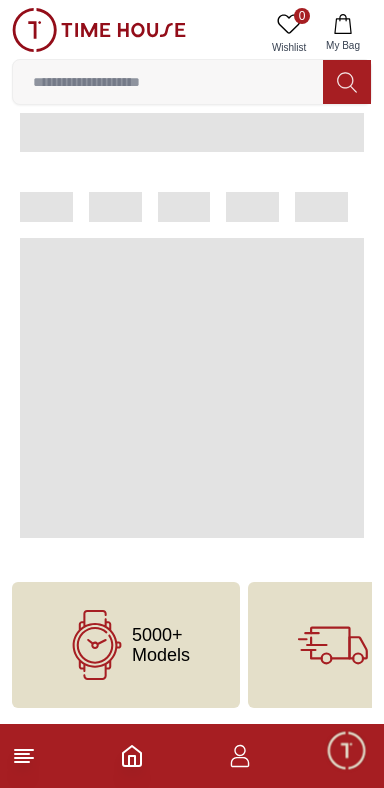 scroll, scrollTop: 0, scrollLeft: 0, axis: both 